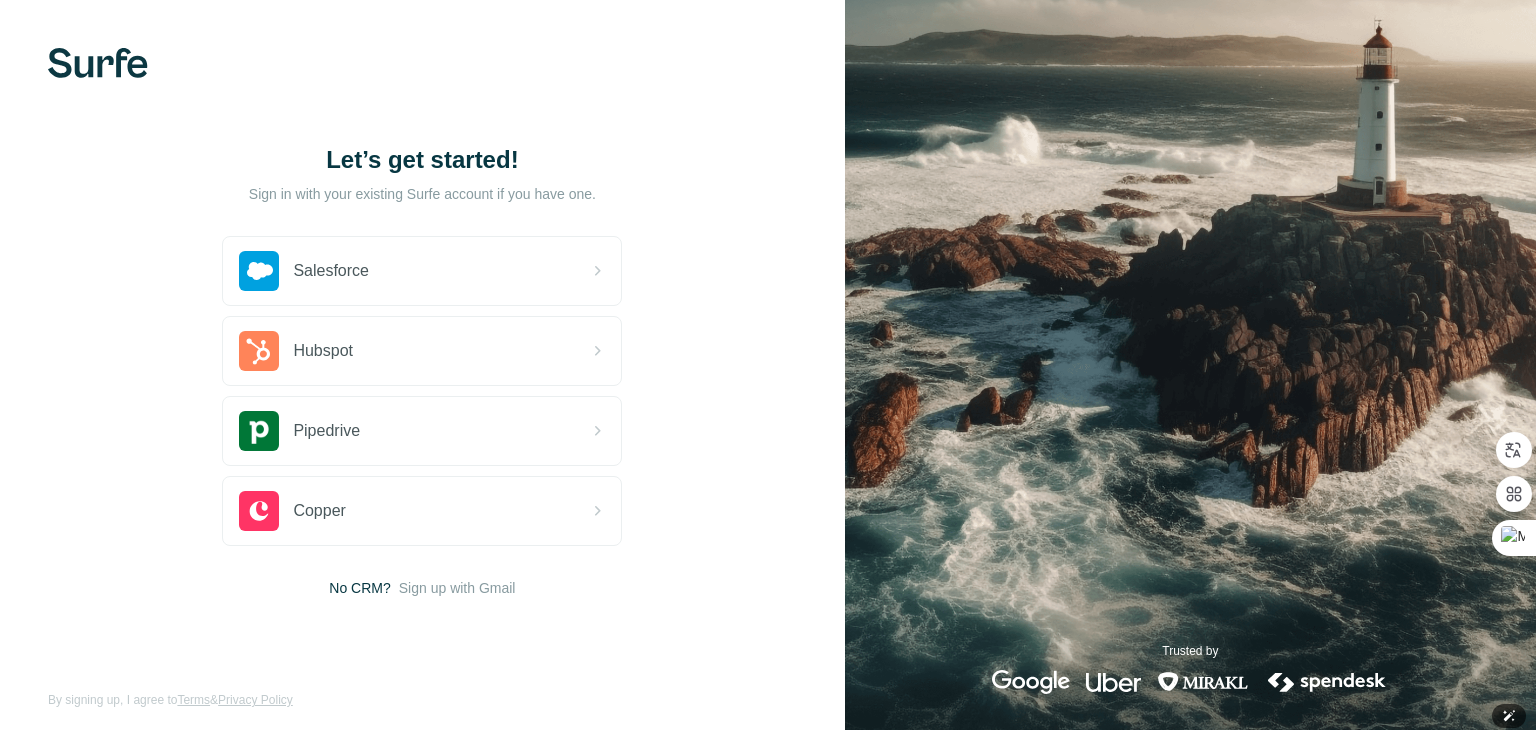 scroll, scrollTop: 0, scrollLeft: 0, axis: both 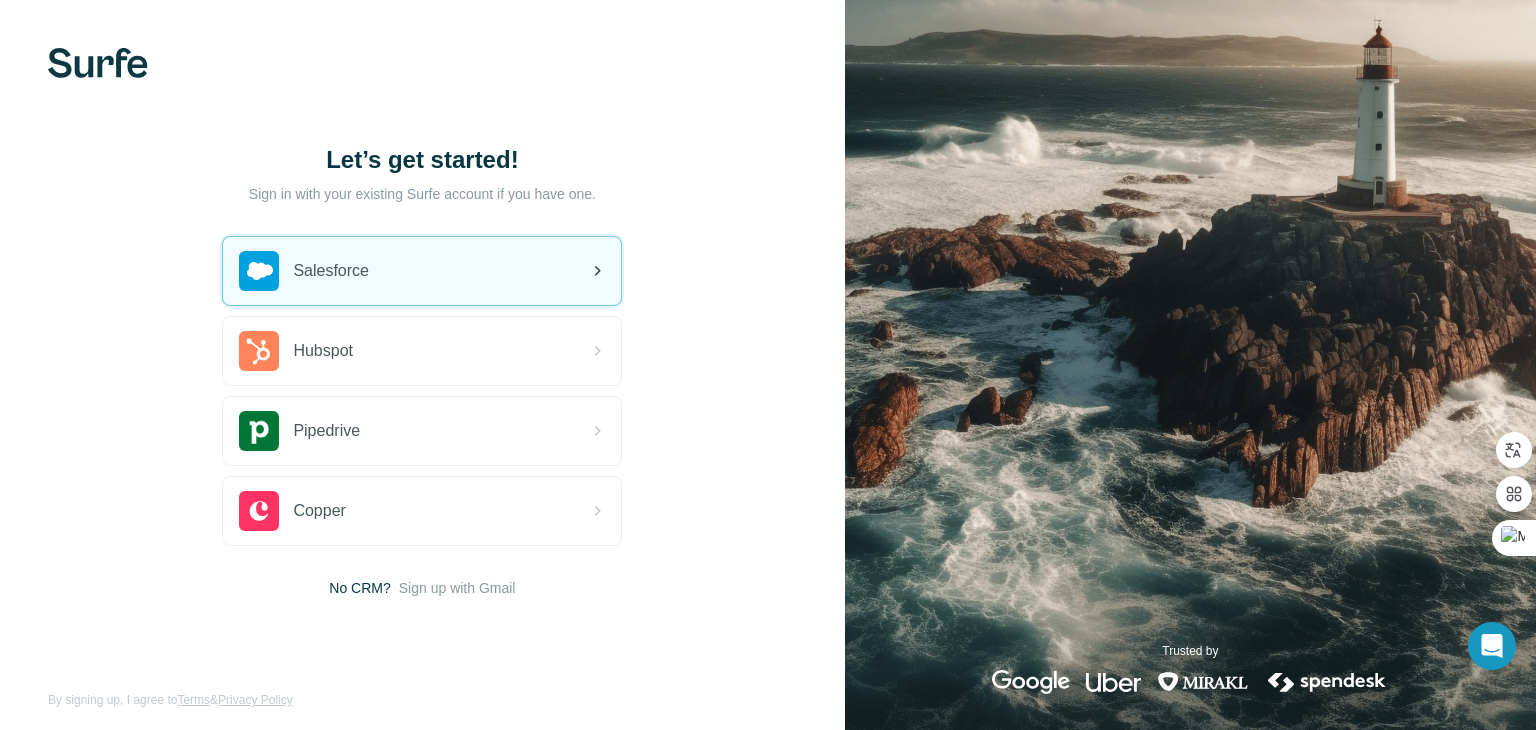 click 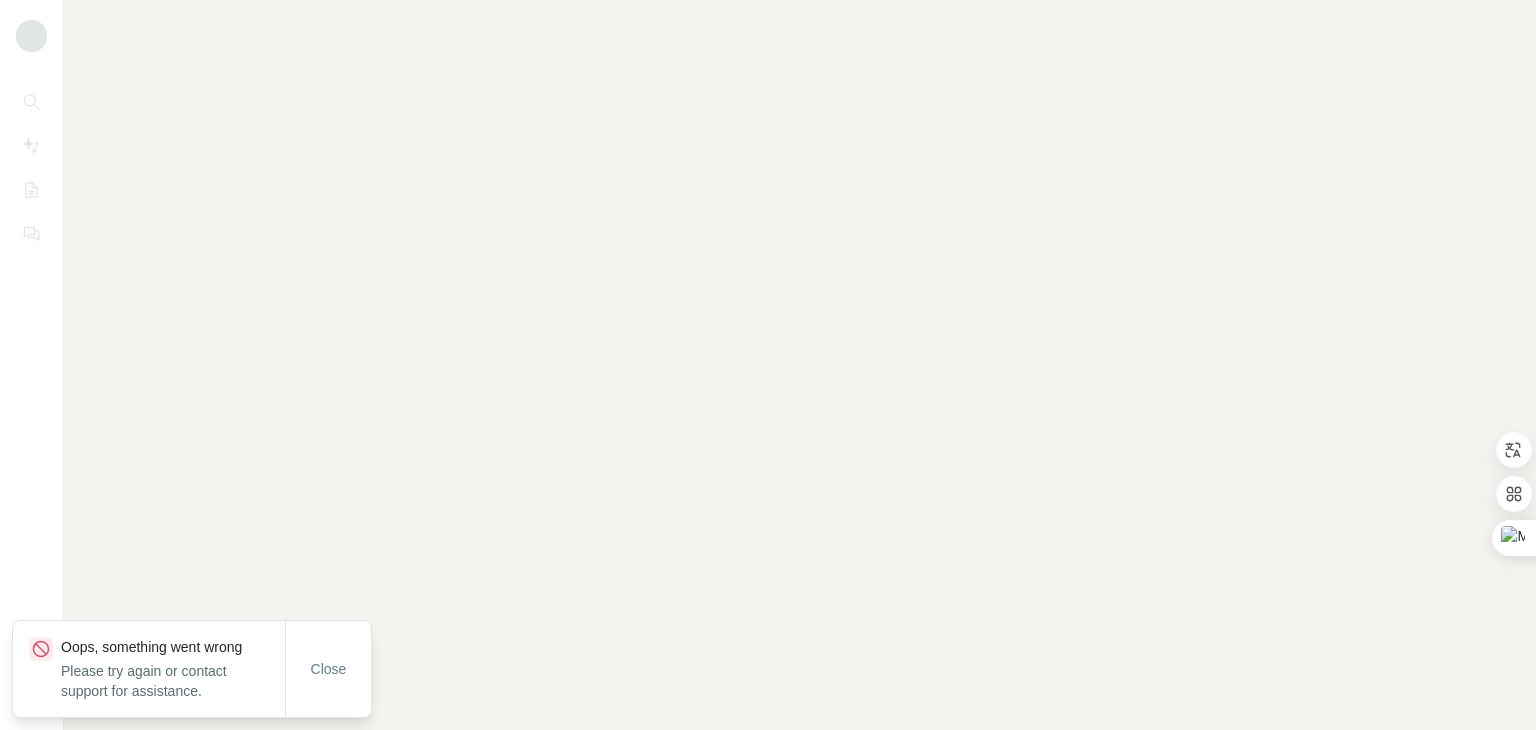 scroll, scrollTop: 0, scrollLeft: 0, axis: both 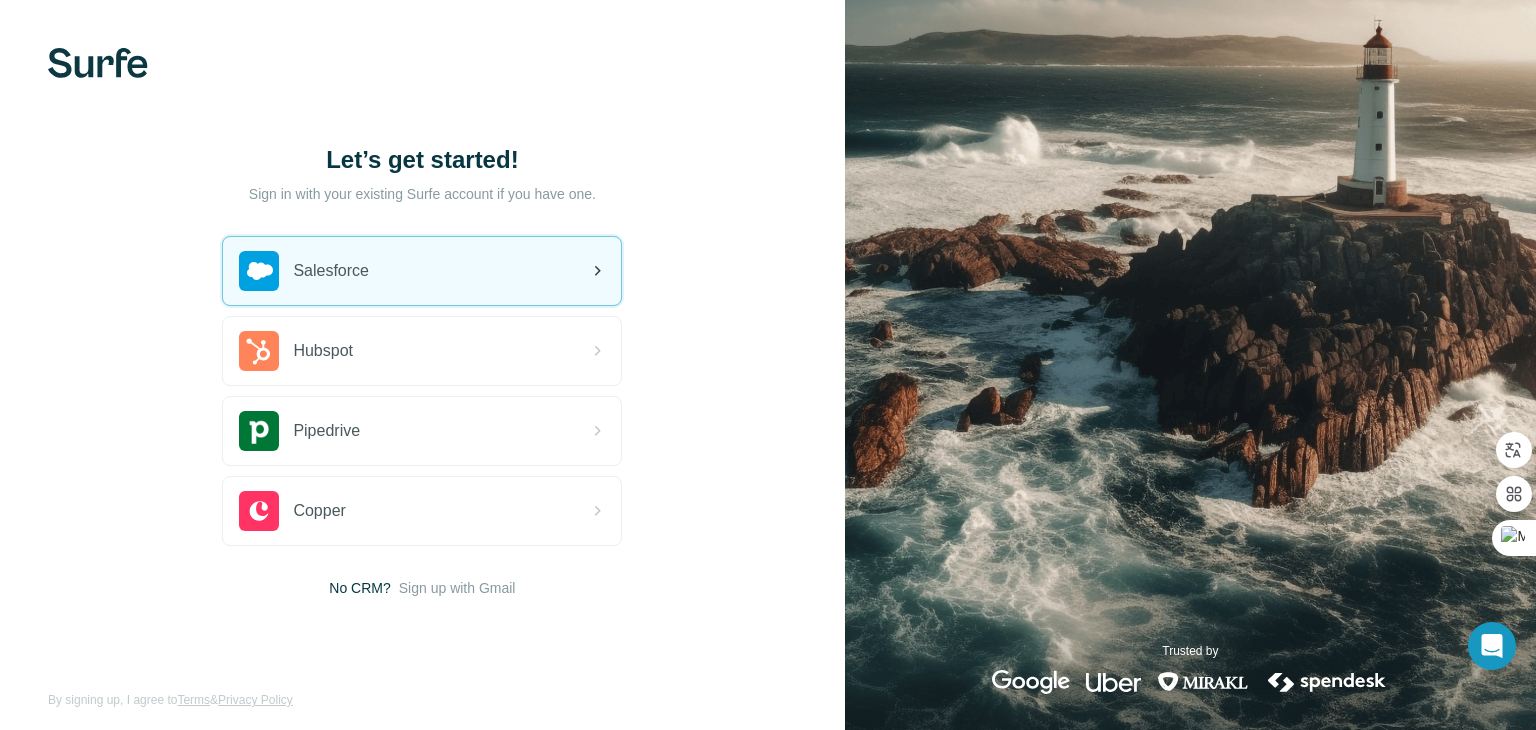 click on "Salesforce" at bounding box center [422, 271] 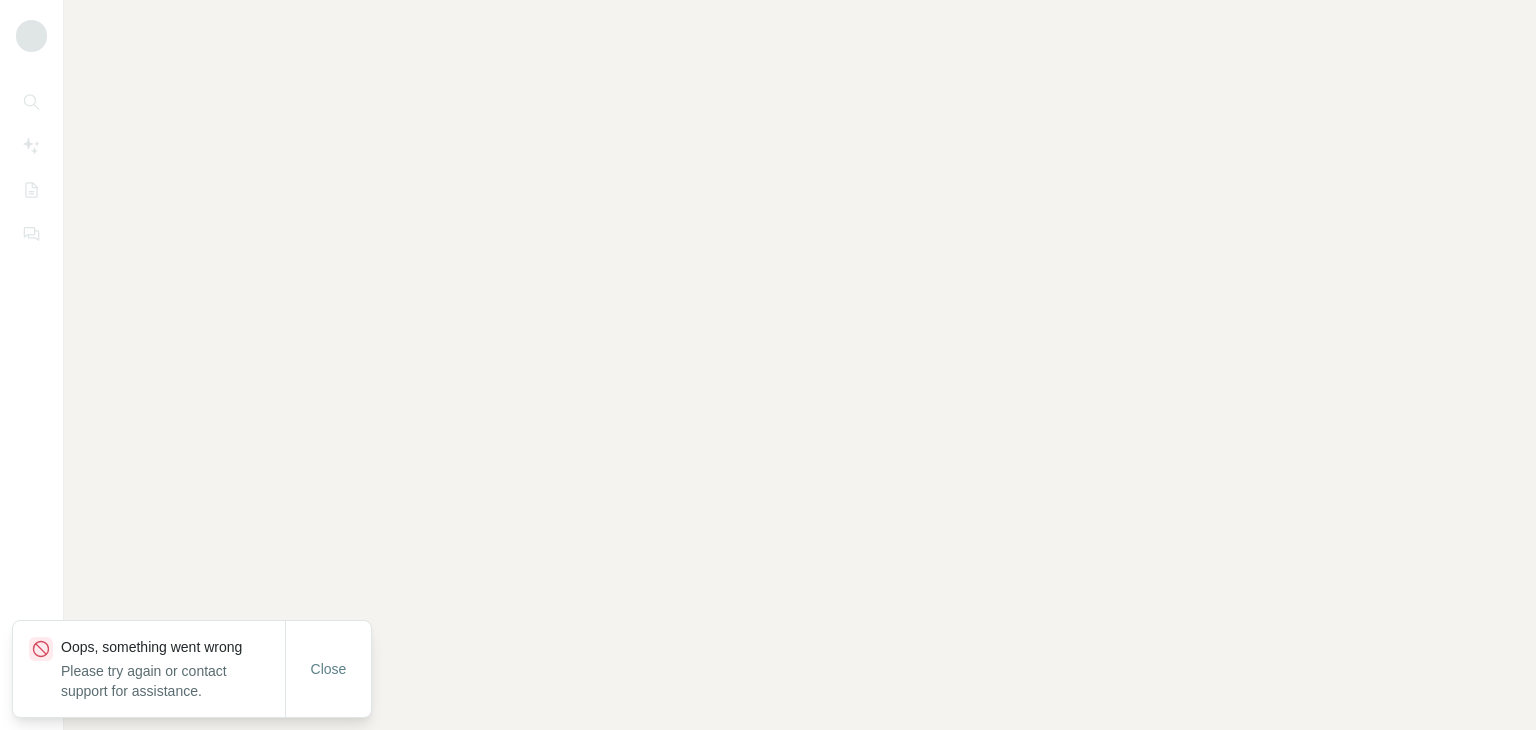 scroll, scrollTop: 0, scrollLeft: 0, axis: both 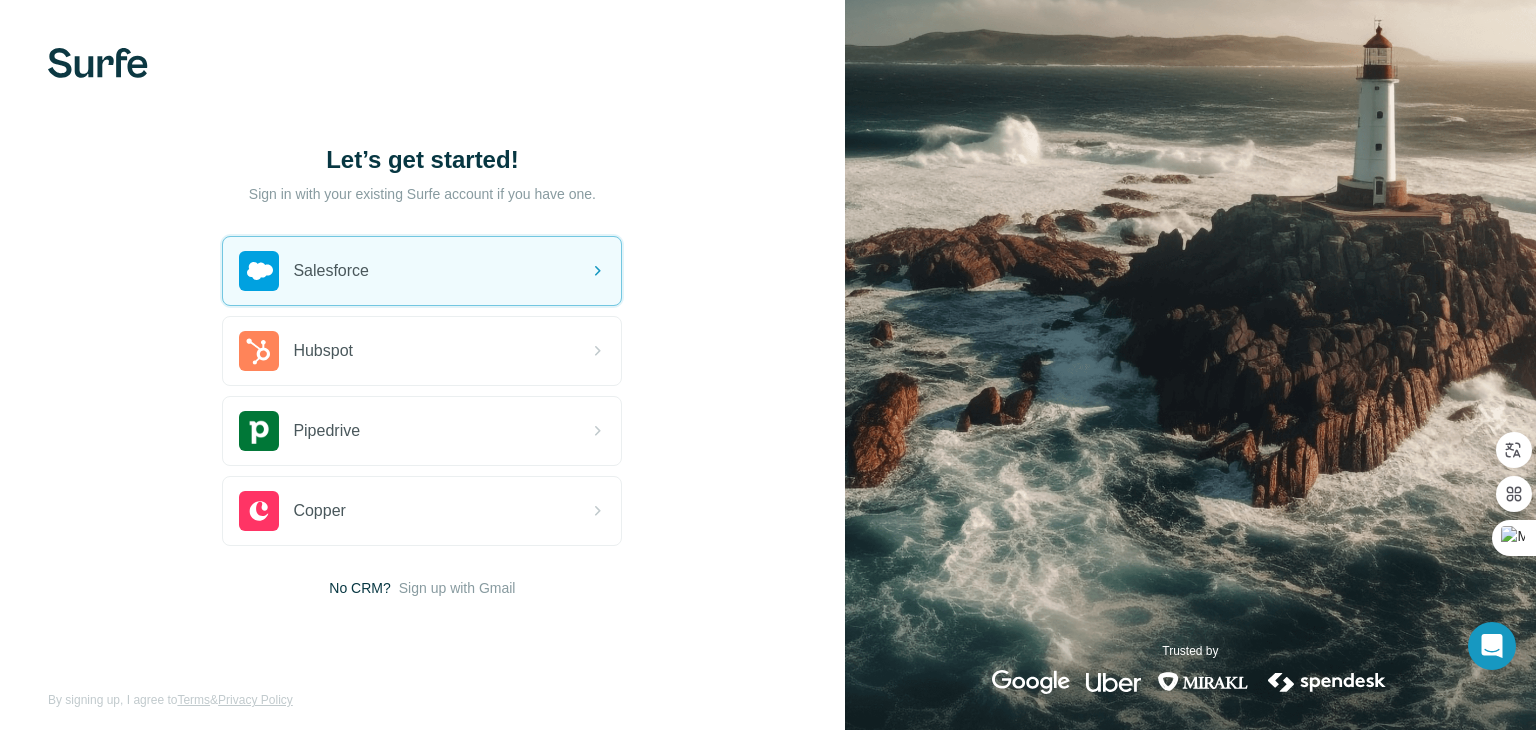click on "Salesforce" at bounding box center (422, 271) 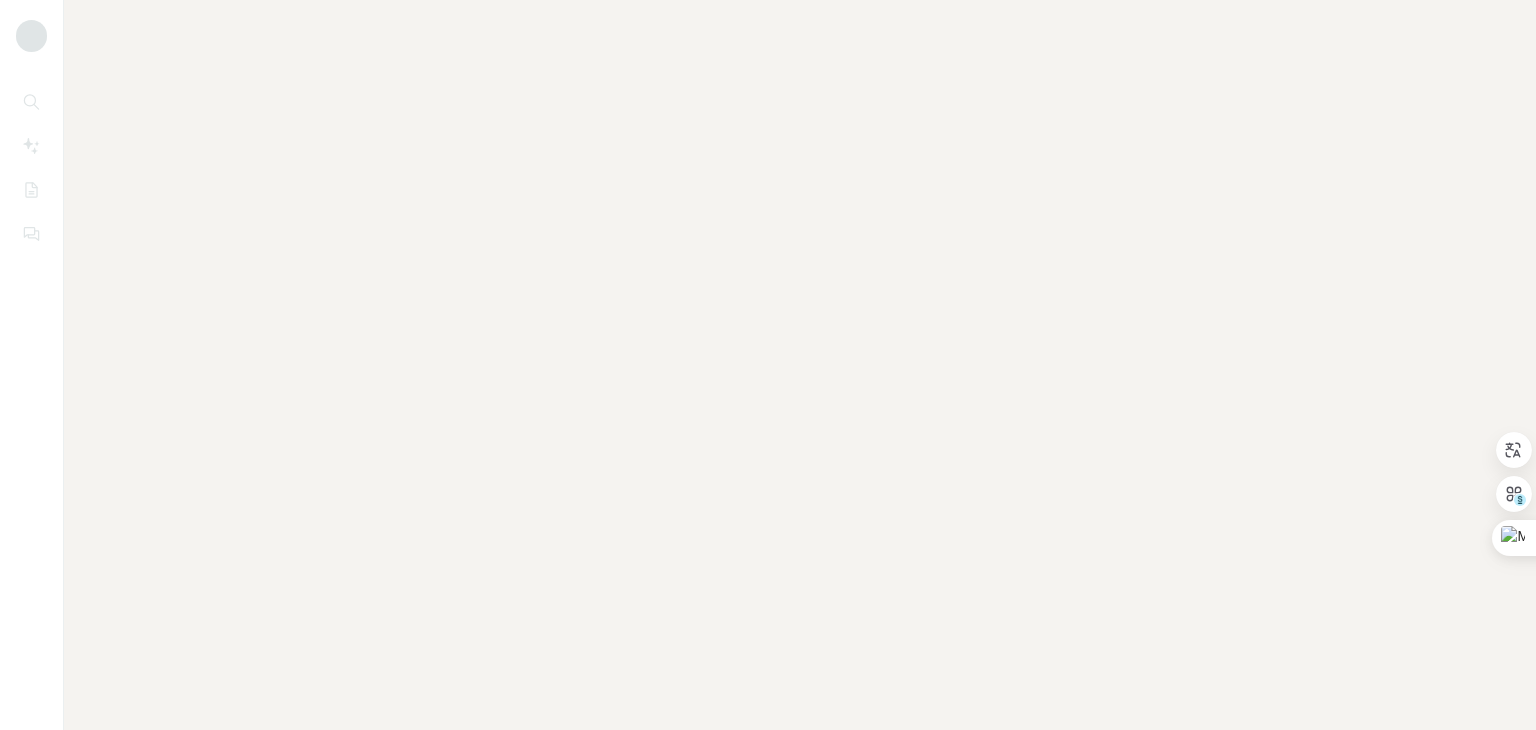 scroll, scrollTop: 0, scrollLeft: 0, axis: both 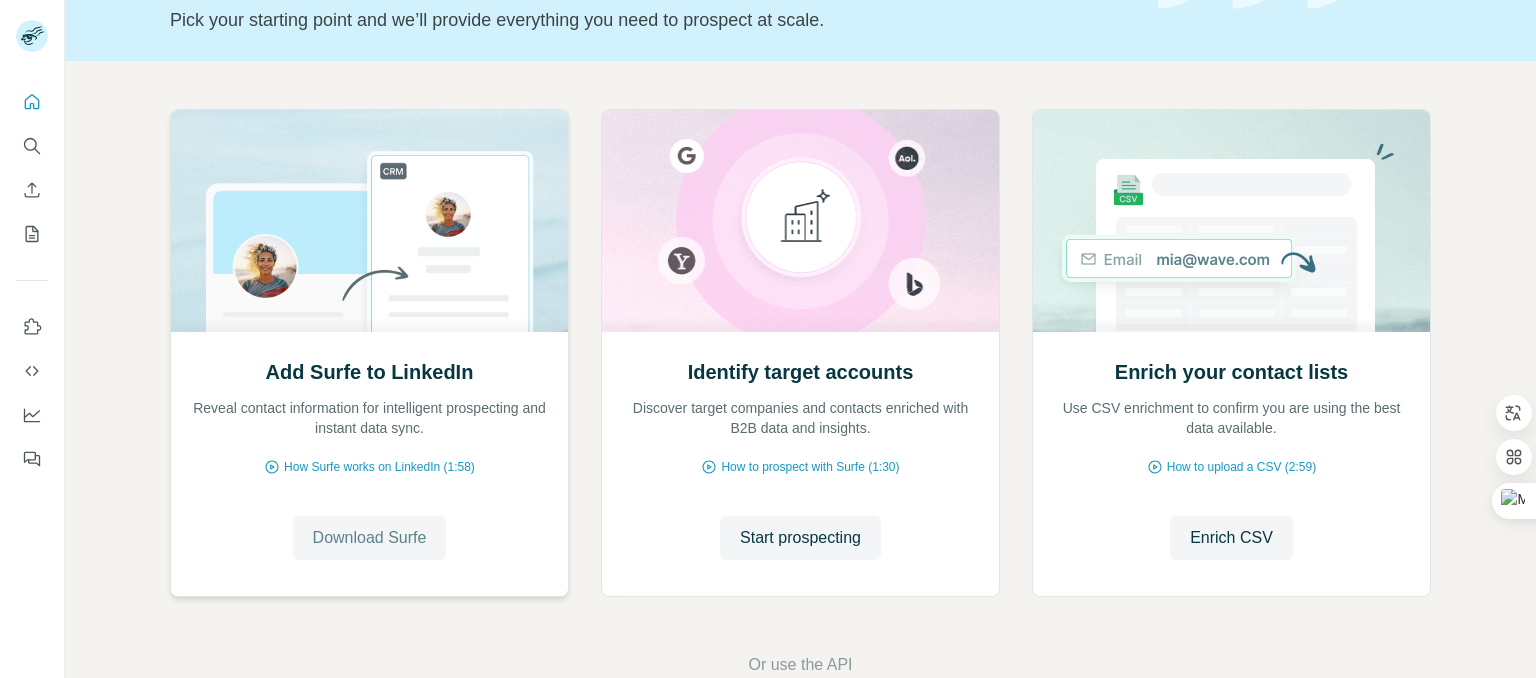 click on "Download Surfe" at bounding box center (370, 538) 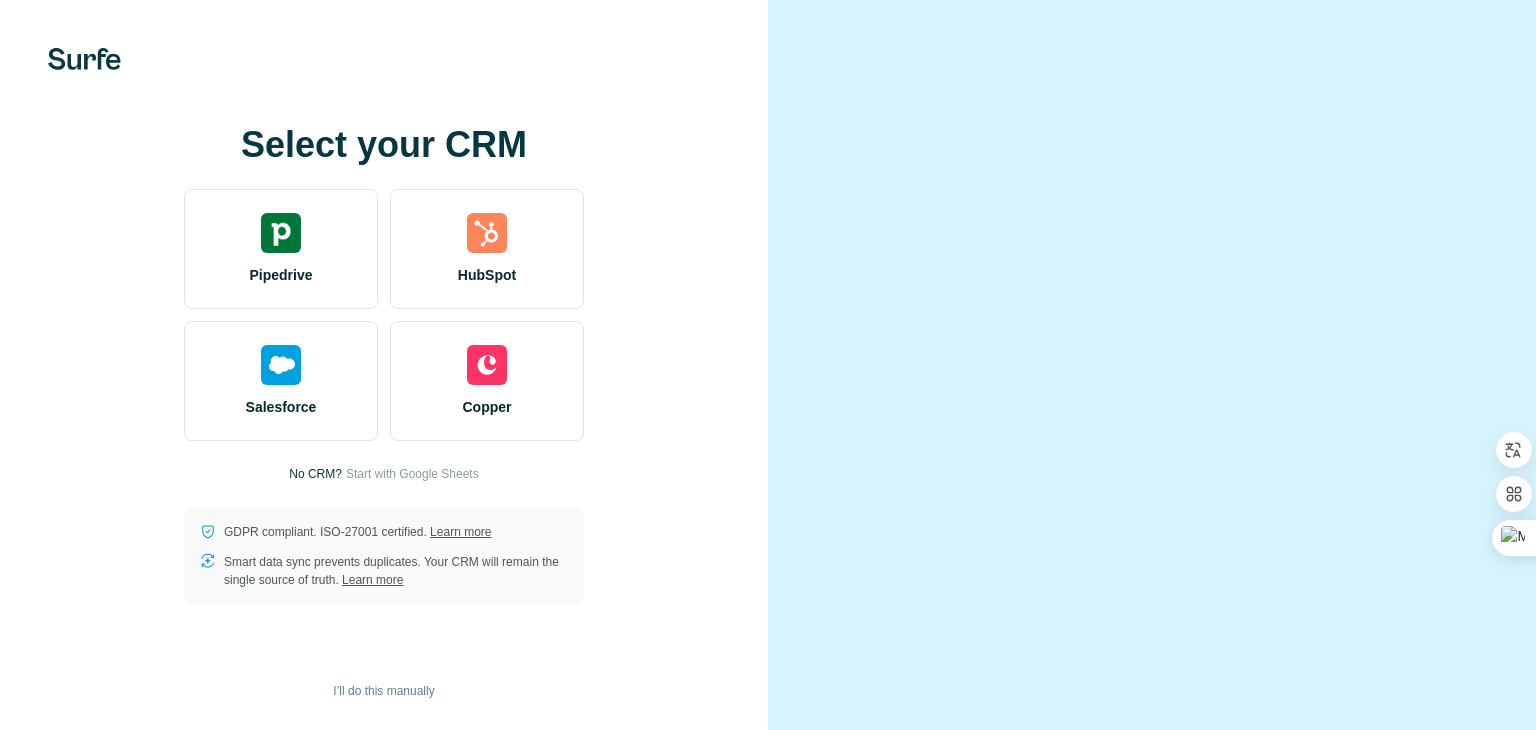 scroll, scrollTop: 0, scrollLeft: 0, axis: both 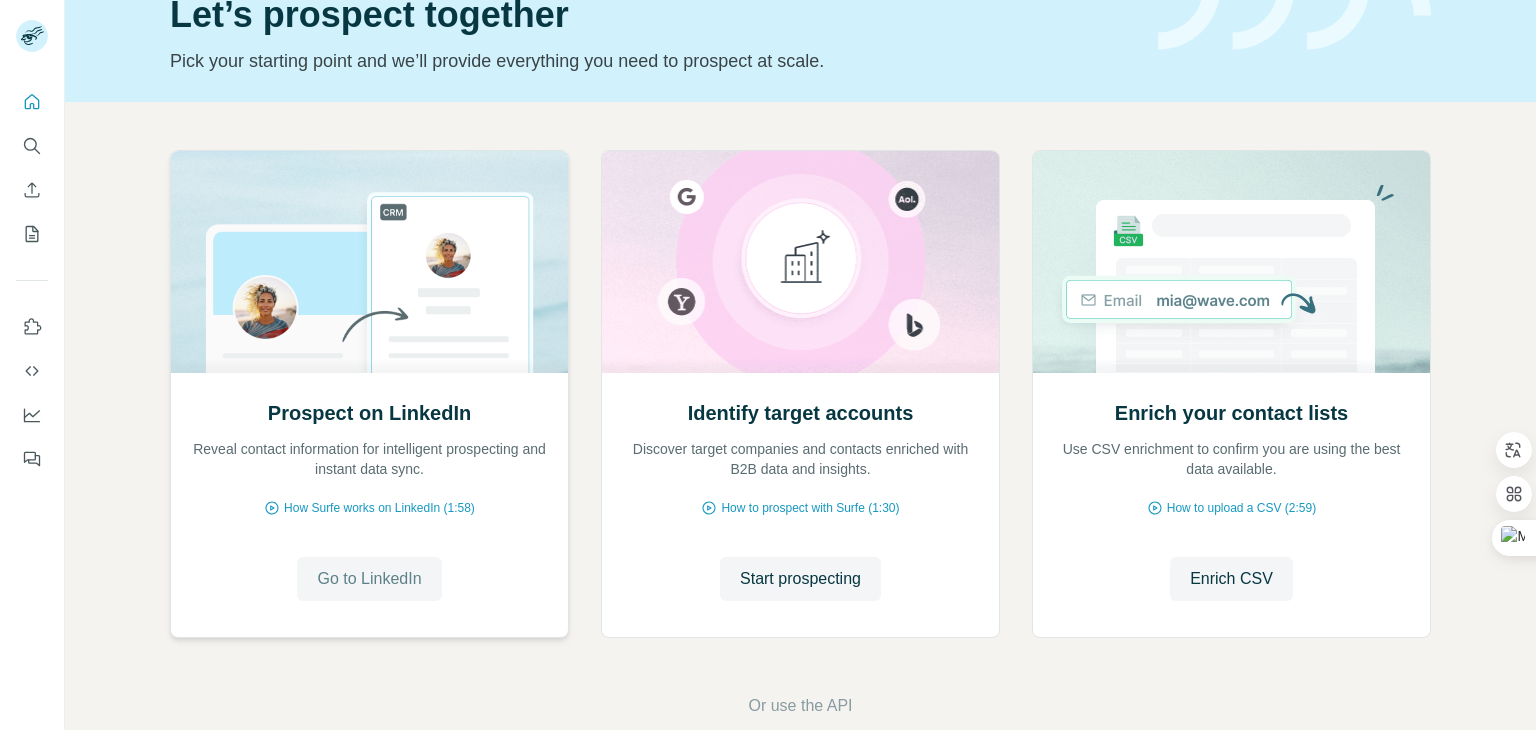 click on "Go to LinkedIn" at bounding box center [369, 579] 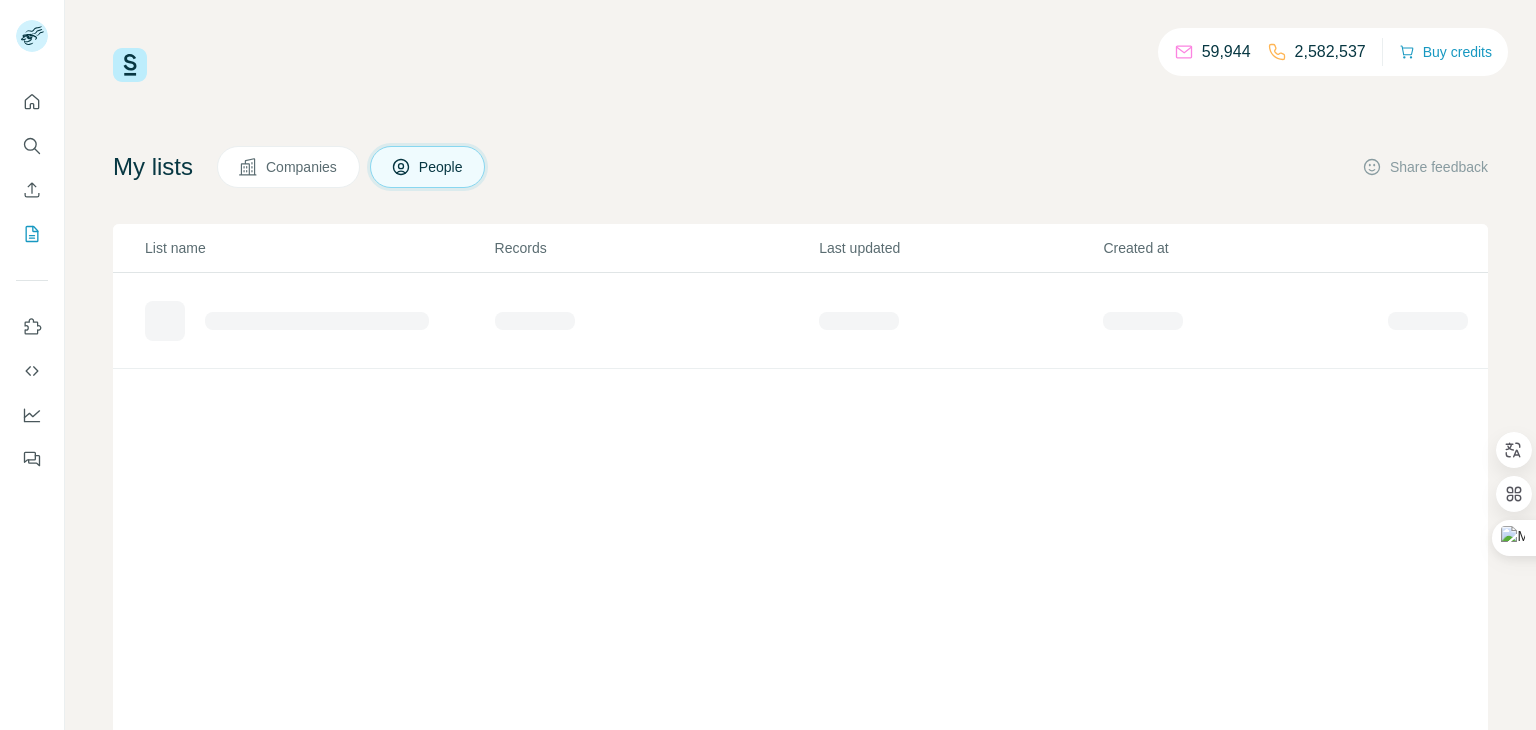 scroll, scrollTop: 0, scrollLeft: 0, axis: both 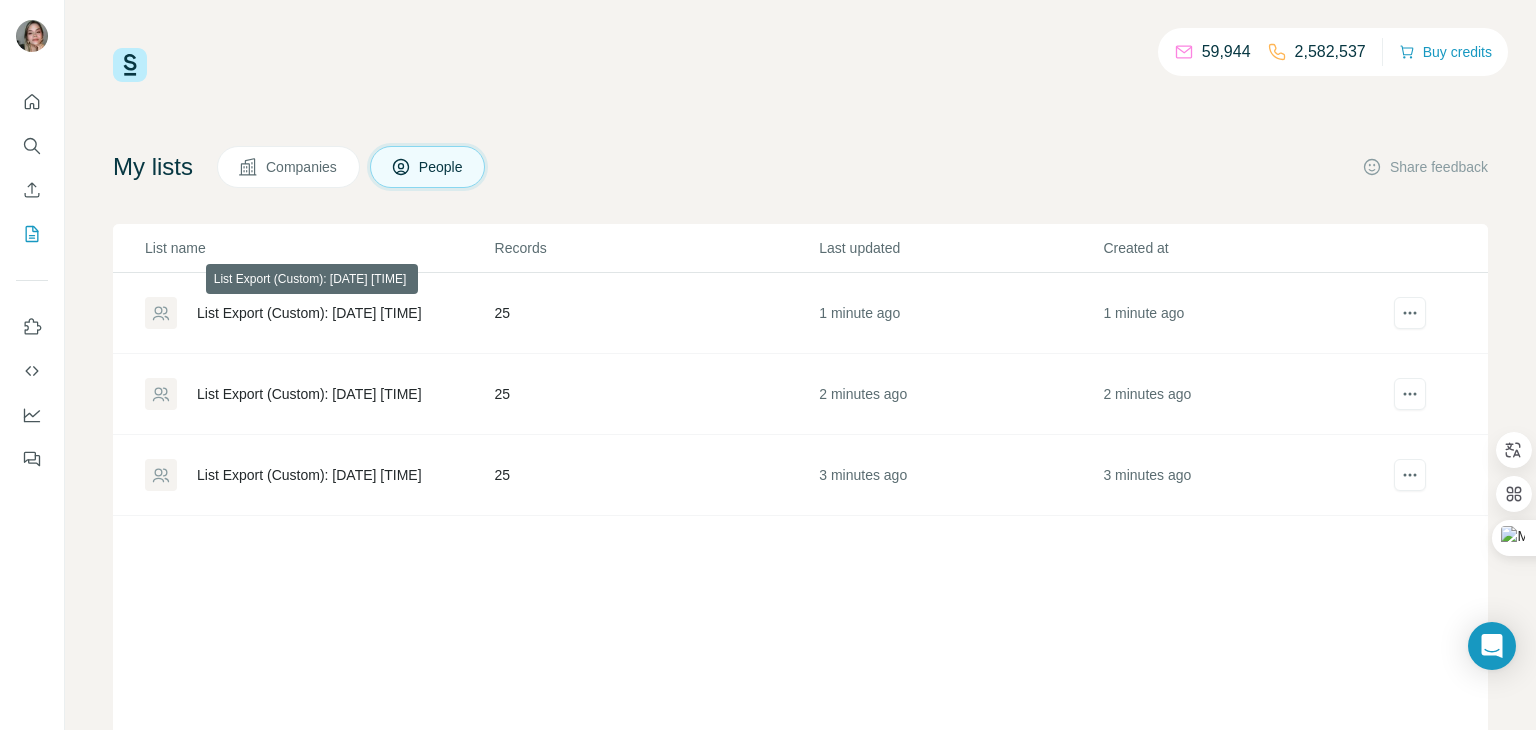 click on "List Export (Custom): 06/08/2025 20:51" at bounding box center (309, 313) 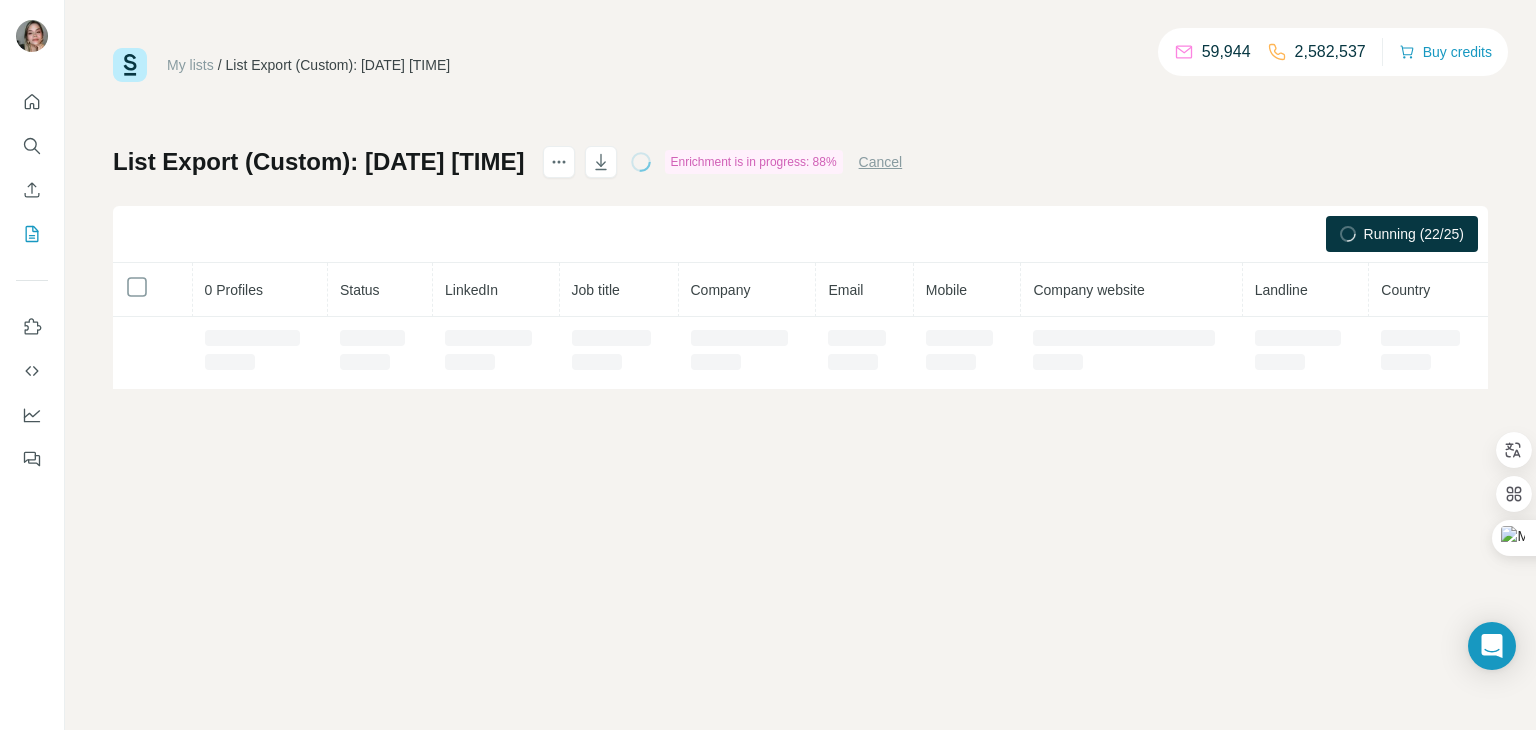 click on "0 Profiles" at bounding box center (260, 290) 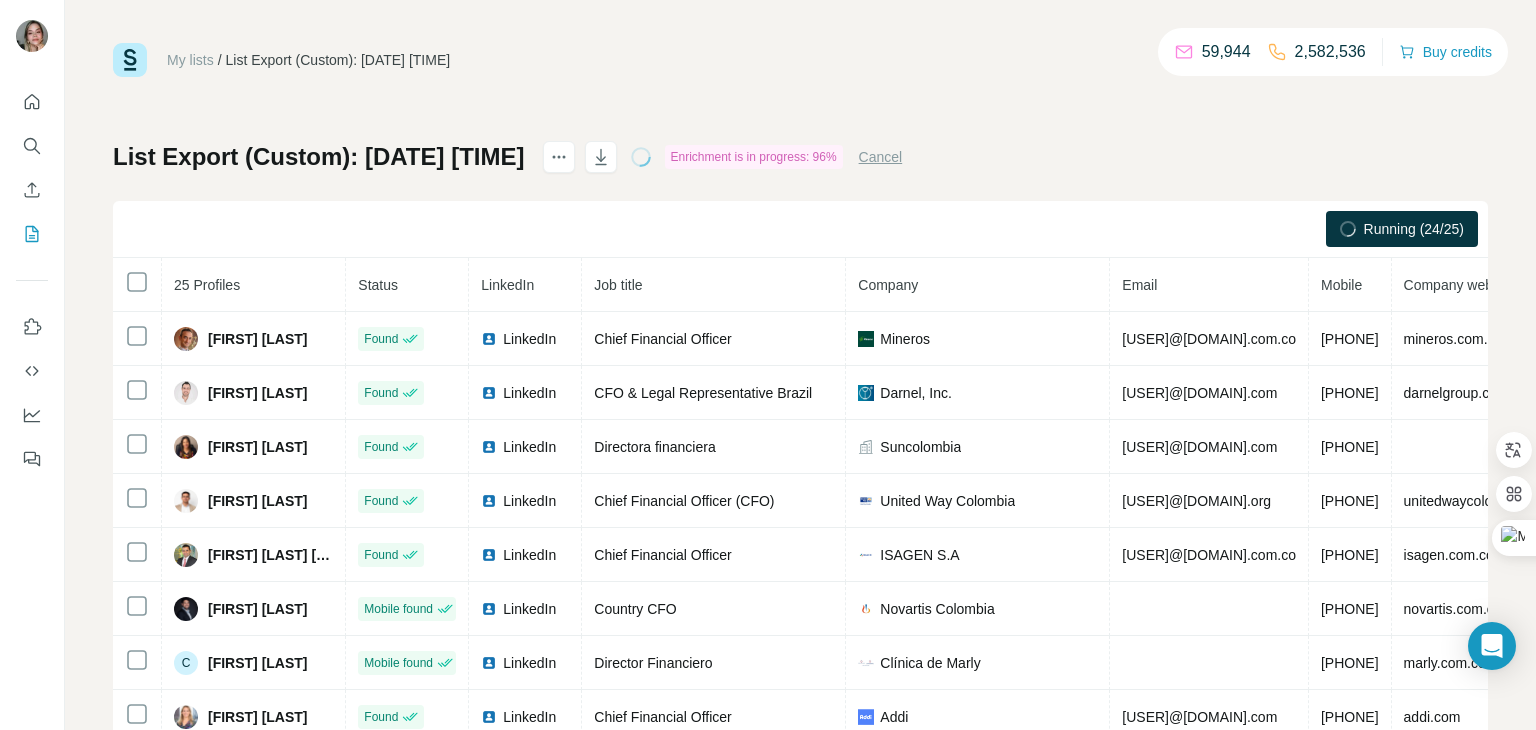 scroll, scrollTop: 10, scrollLeft: 0, axis: vertical 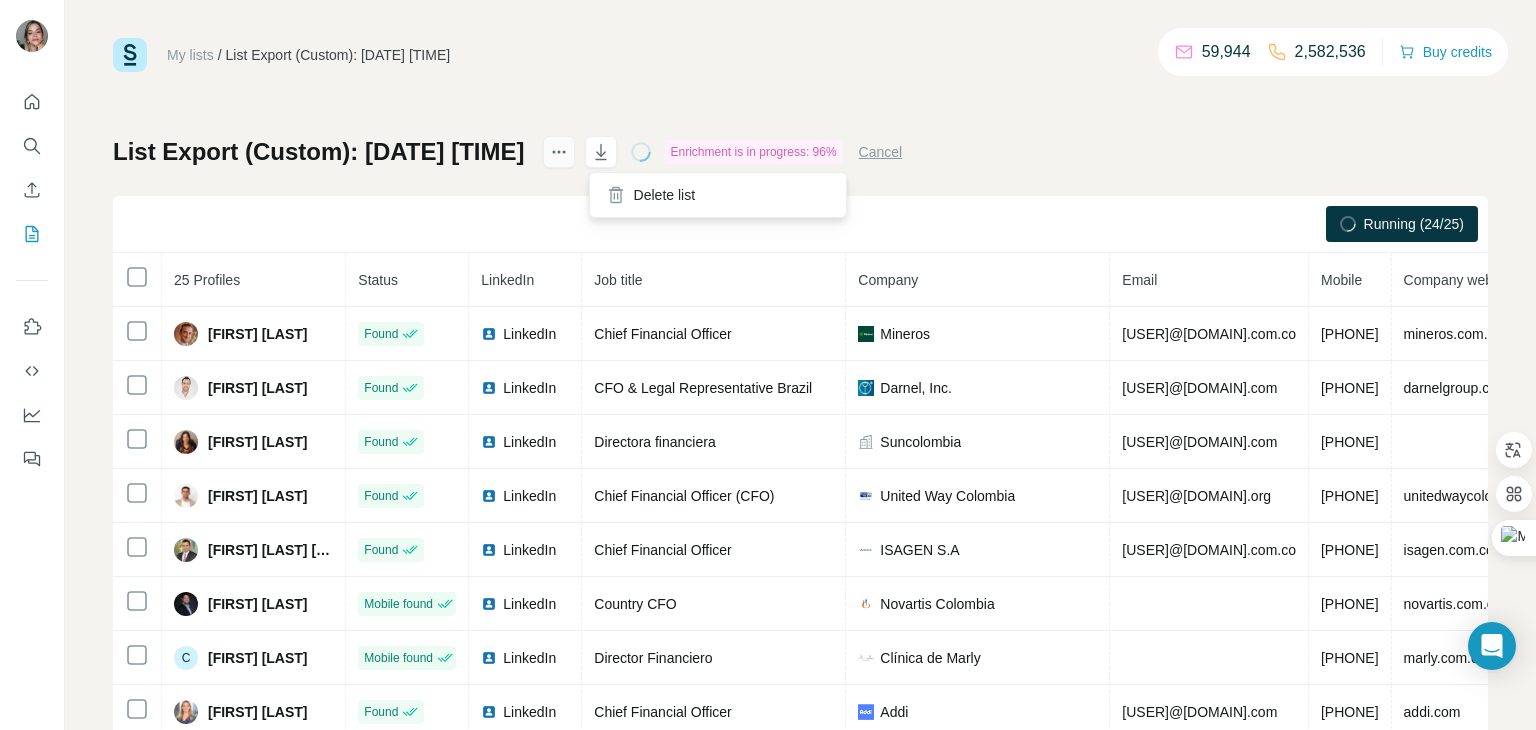 click 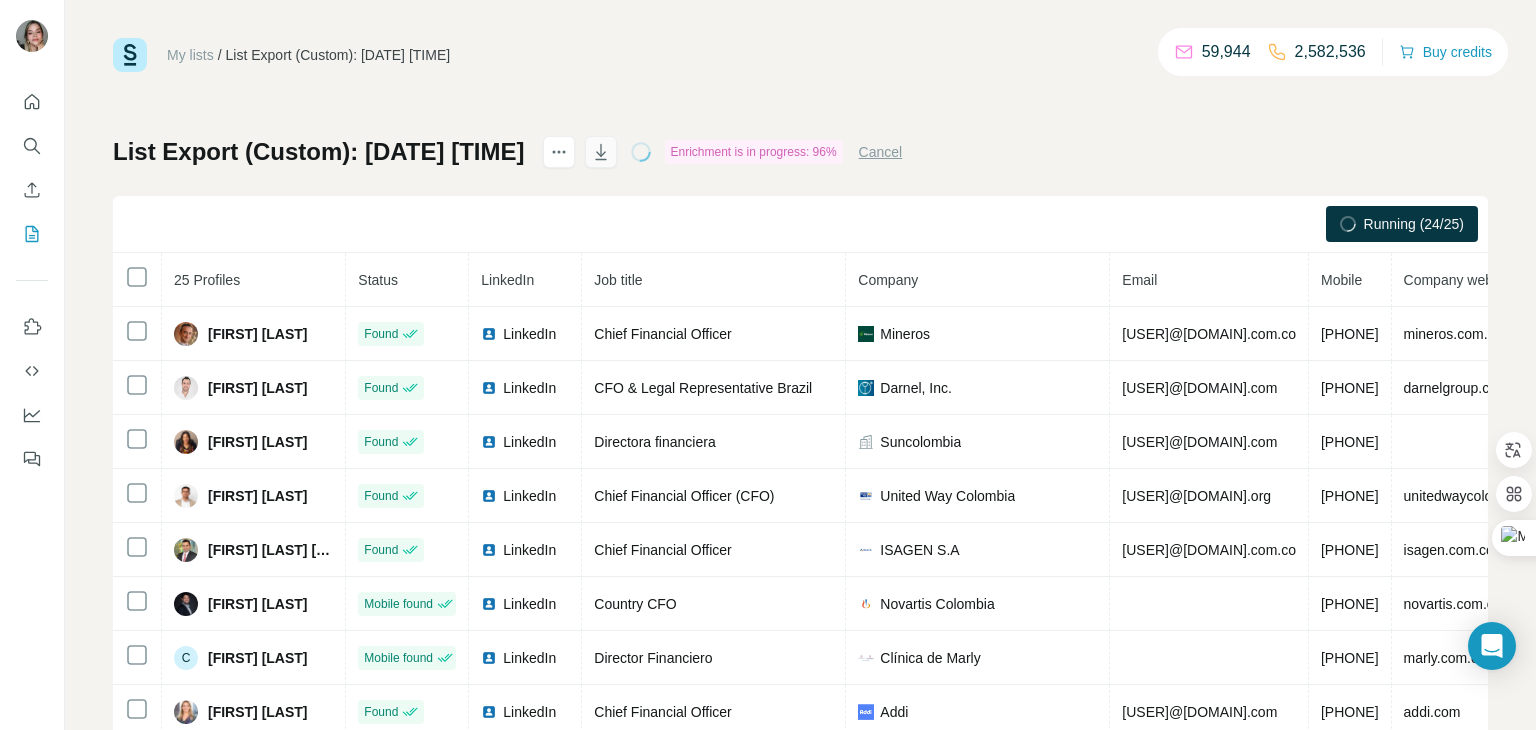click 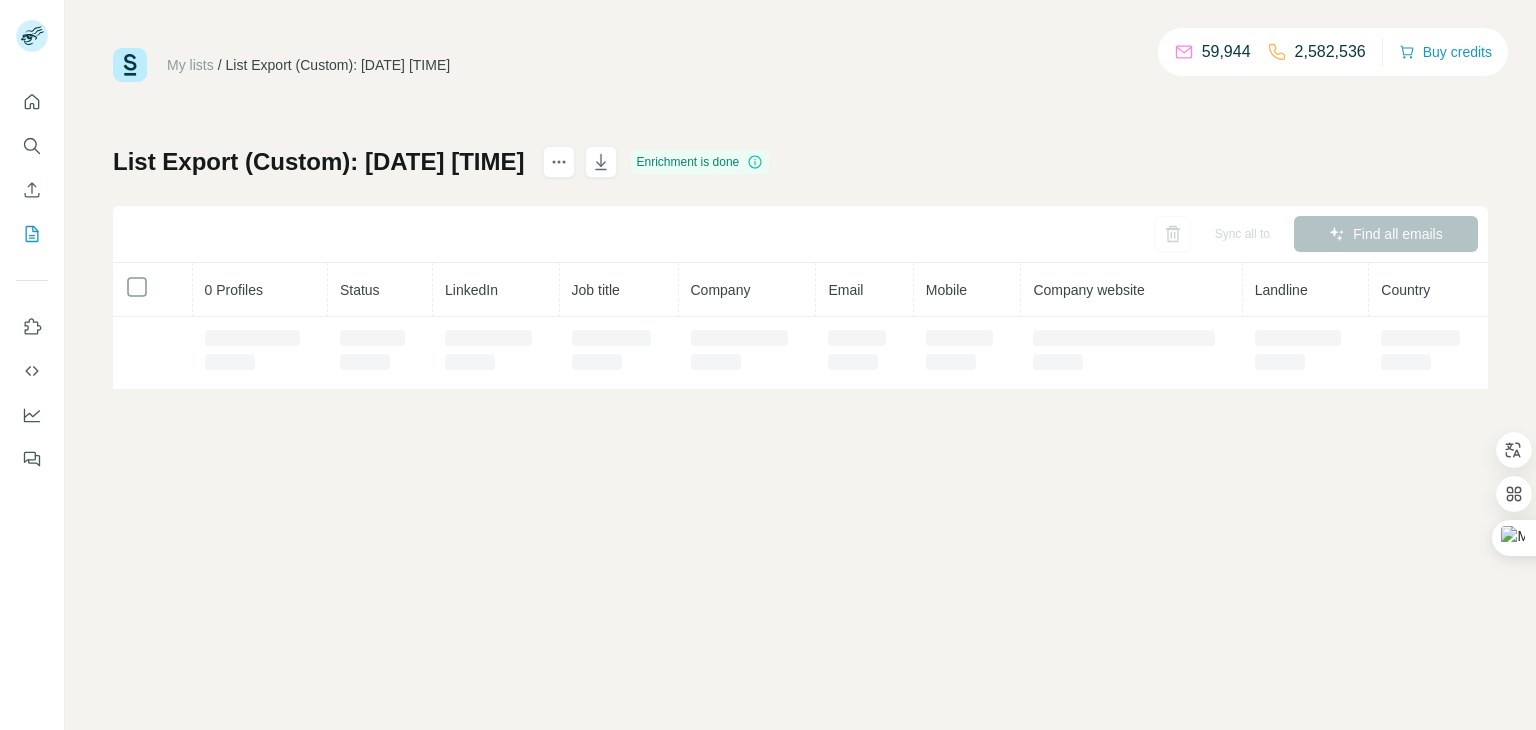 scroll, scrollTop: 0, scrollLeft: 0, axis: both 